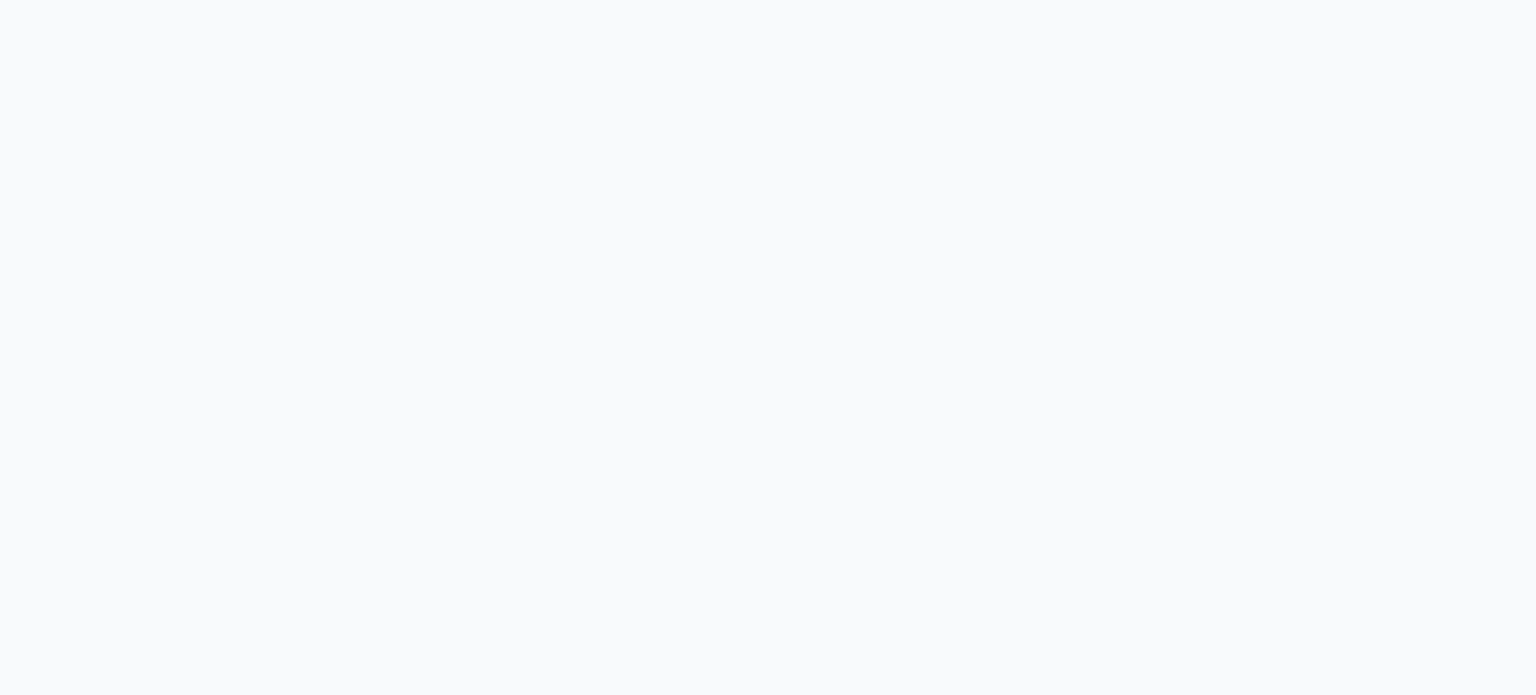 scroll, scrollTop: 0, scrollLeft: 0, axis: both 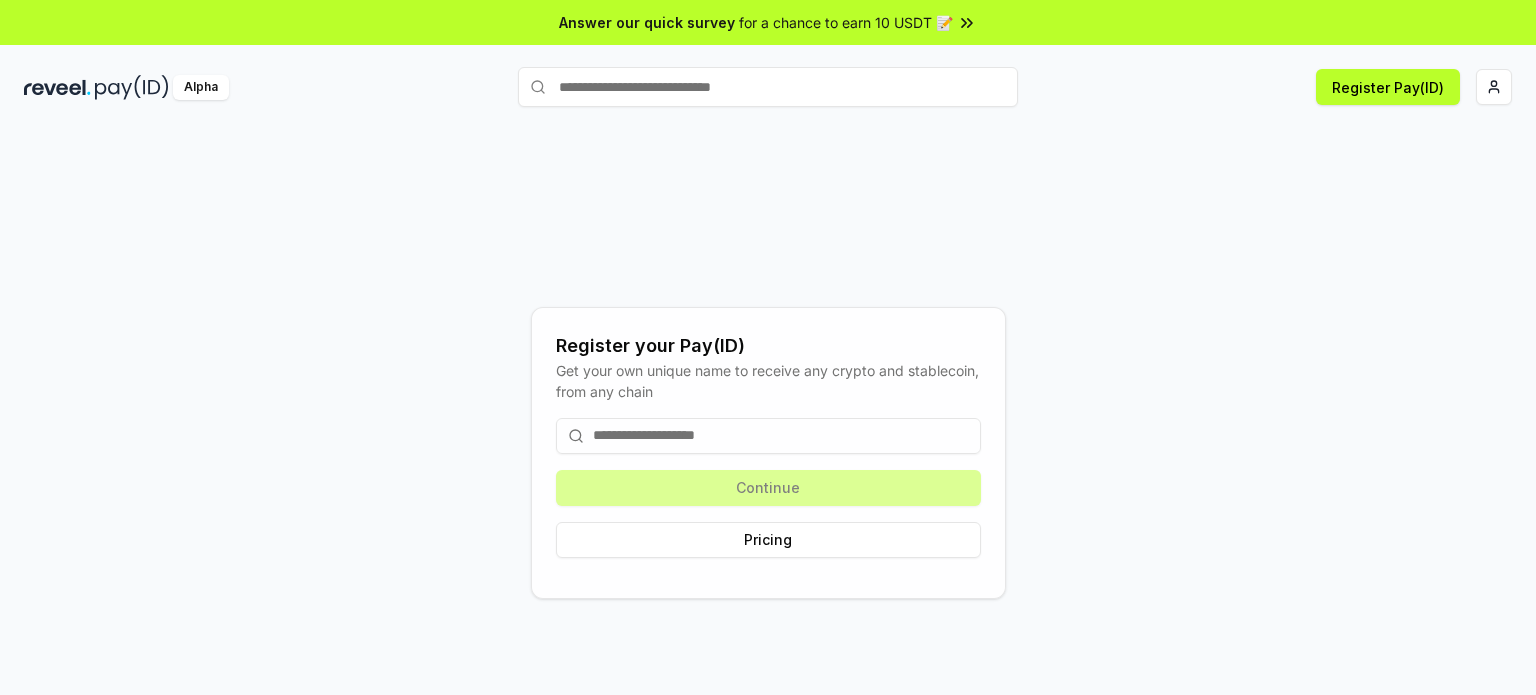 click at bounding box center (768, 436) 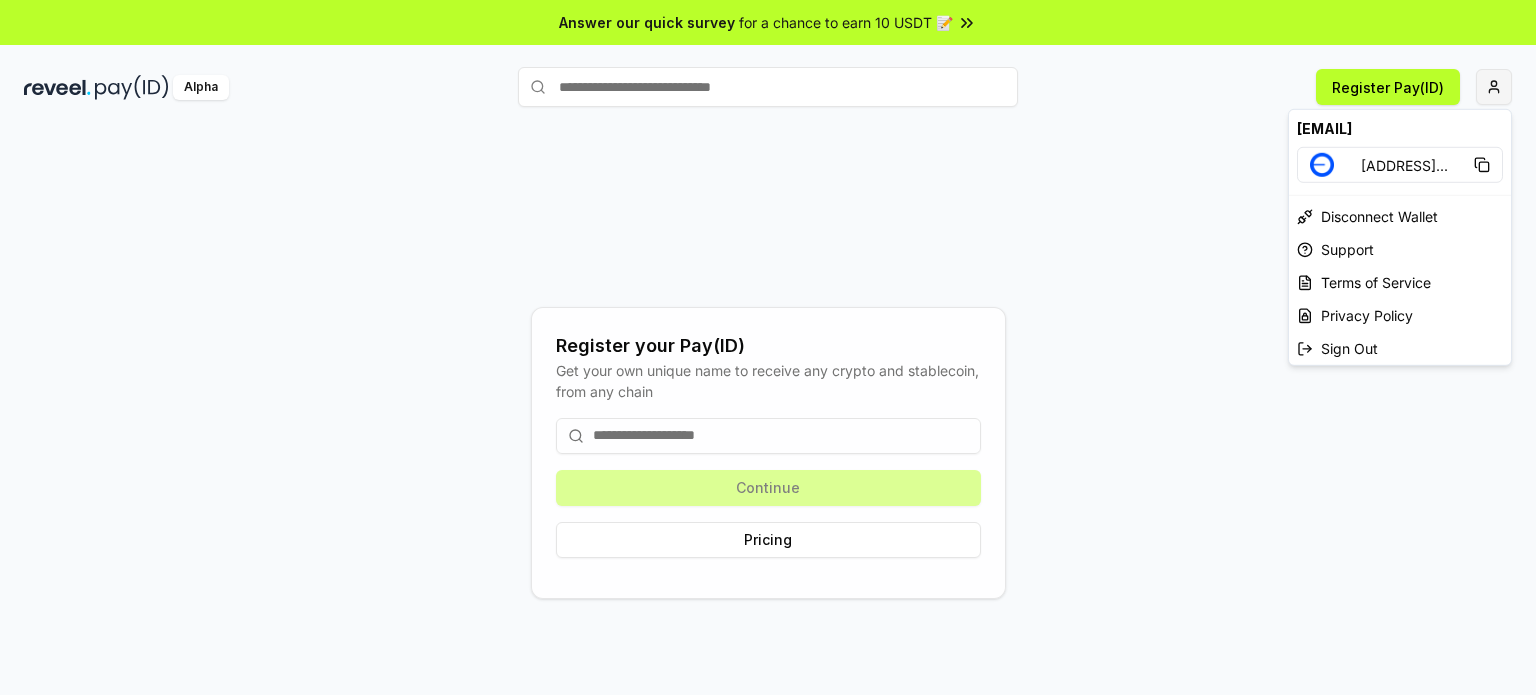 click on "Answer our quick survey for a chance to earn 10 USDT 📝 Alpha Register Pay(ID) Register your Pay(ID) Get your own unique name to receive any crypto and stablecoin, from any chain Continue Pricing dimakuzmenko990@gmail.com   0x95D61Eee232E ...     Disconnect Wallet   Support   Terms of Service   Privacy Policy   Sign Out" at bounding box center [768, 347] 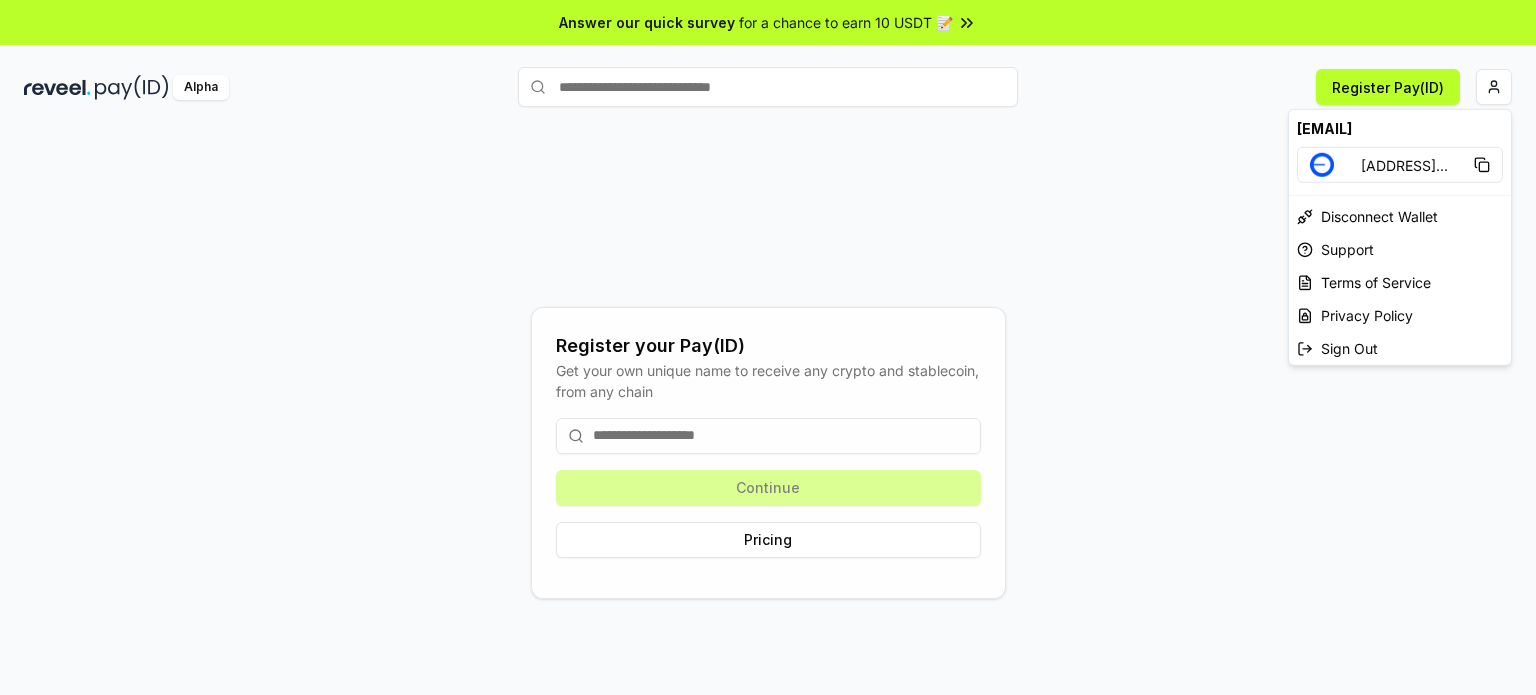 click on "Answer our quick survey for a chance to earn 10 USDT 📝 Alpha Register Pay(ID) Register your Pay(ID) Get your own unique name to receive any crypto and stablecoin, from any chain Continue Pricing dimakuzmenko990@gmail.com   0x95D61Eee232E ...     Disconnect Wallet   Support   Terms of Service   Privacy Policy   Sign Out" at bounding box center (768, 347) 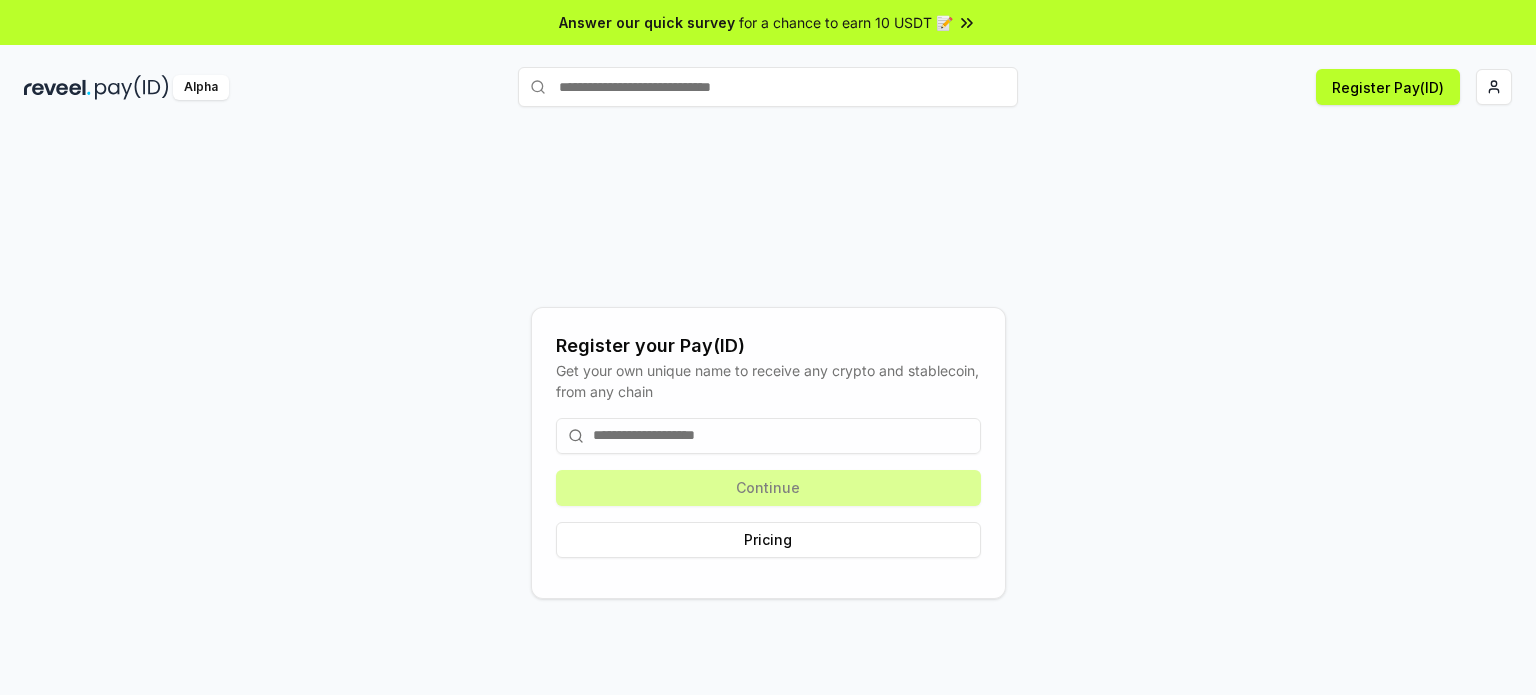 click on "Register your Pay(ID) Get your own unique name to receive any crypto and stablecoin, from any chain Continue Pricing" at bounding box center [768, 432] 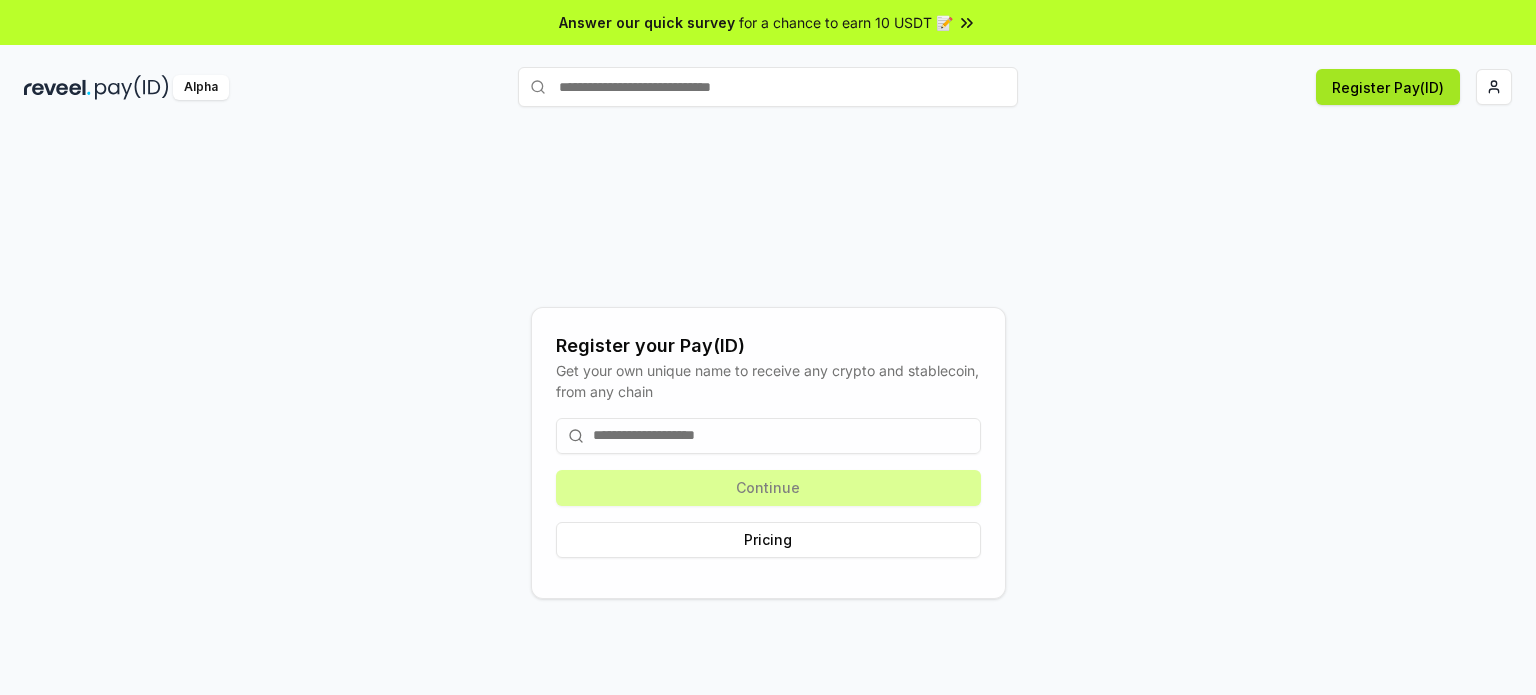 click on "Register Pay(ID)" at bounding box center [1388, 87] 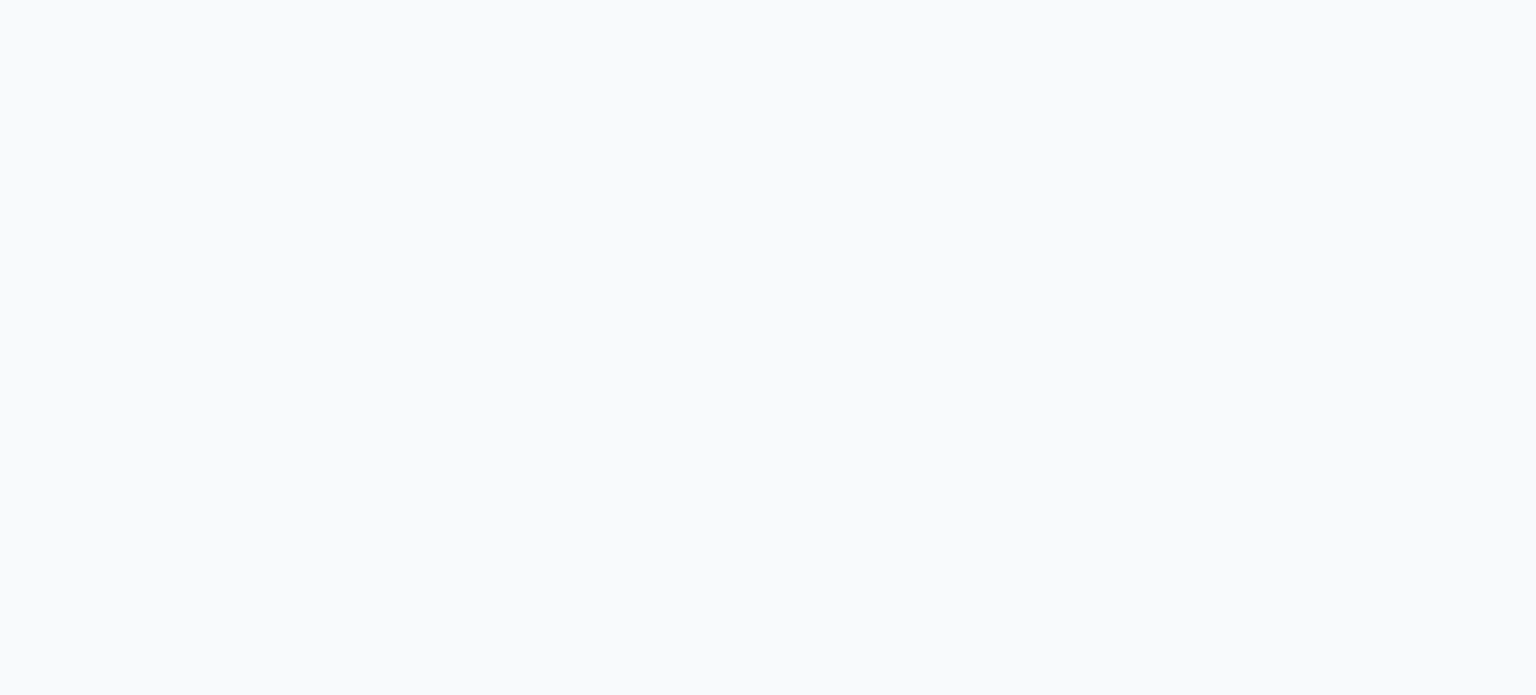 scroll, scrollTop: 0, scrollLeft: 0, axis: both 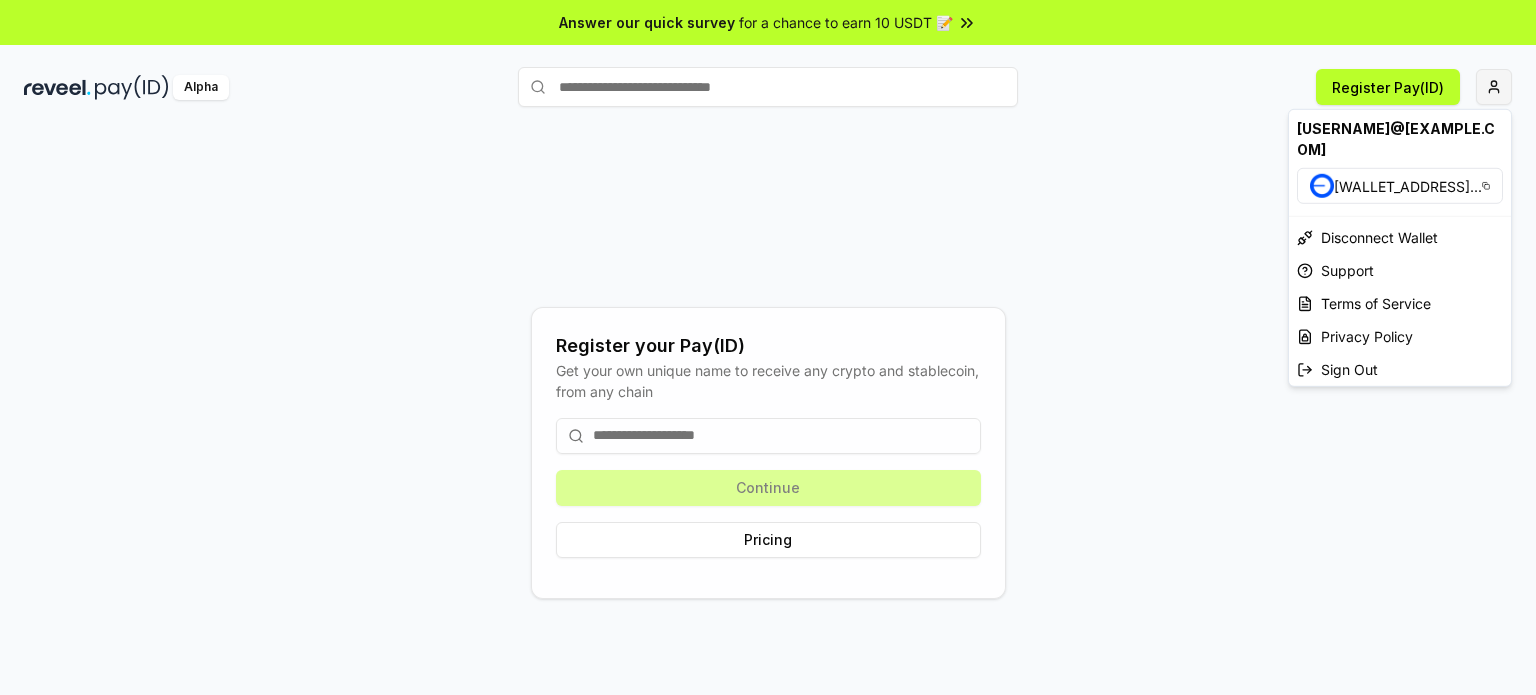 click on "Answer our quick survey for a chance to earn 10 USDT 📝 Alpha Register Pay(ID) Register your Pay(ID) Get your own unique name to receive any crypto and stablecoin, from any chain Continue Pricing dimakuzmenko990@gmail.com   0x95D61Eee232E ...     Disconnect Wallet   Support   Terms of Service   Privacy Policy   Sign Out" at bounding box center (768, 347) 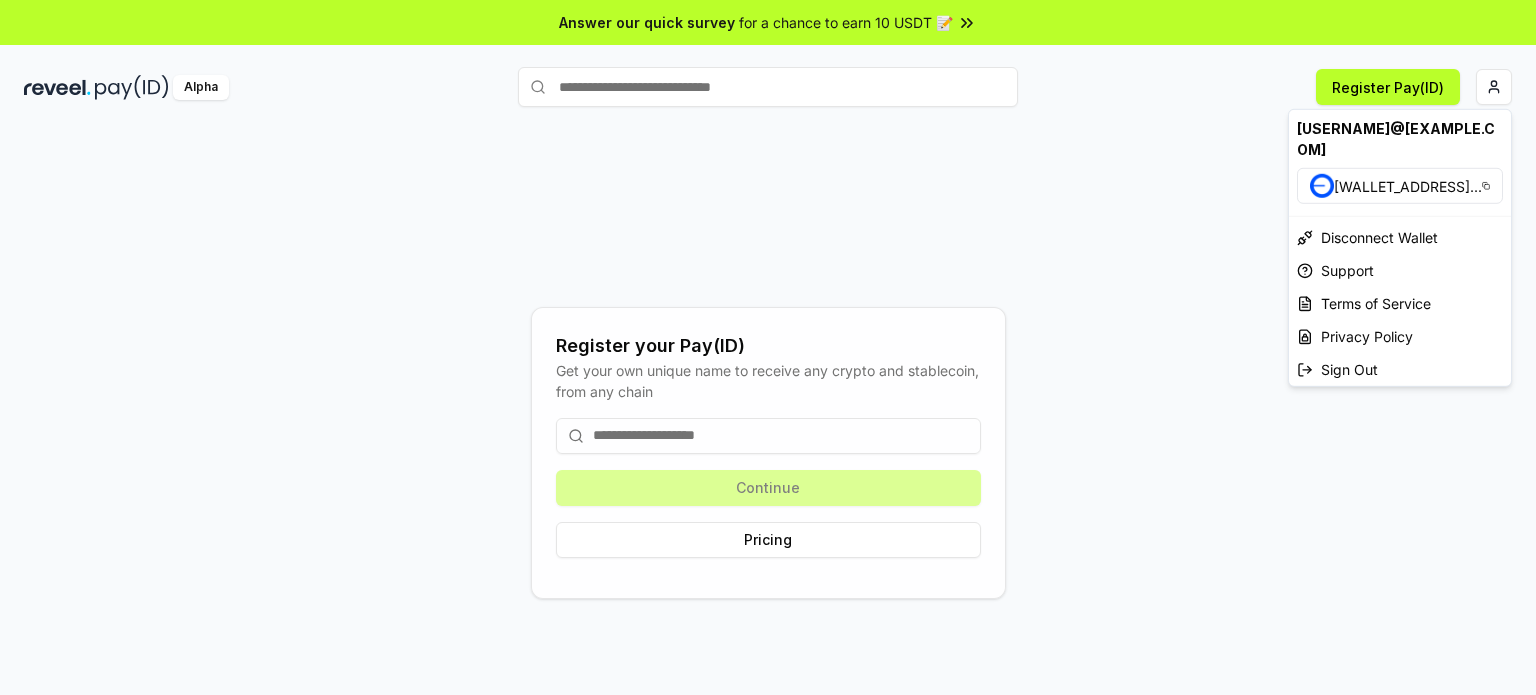 click 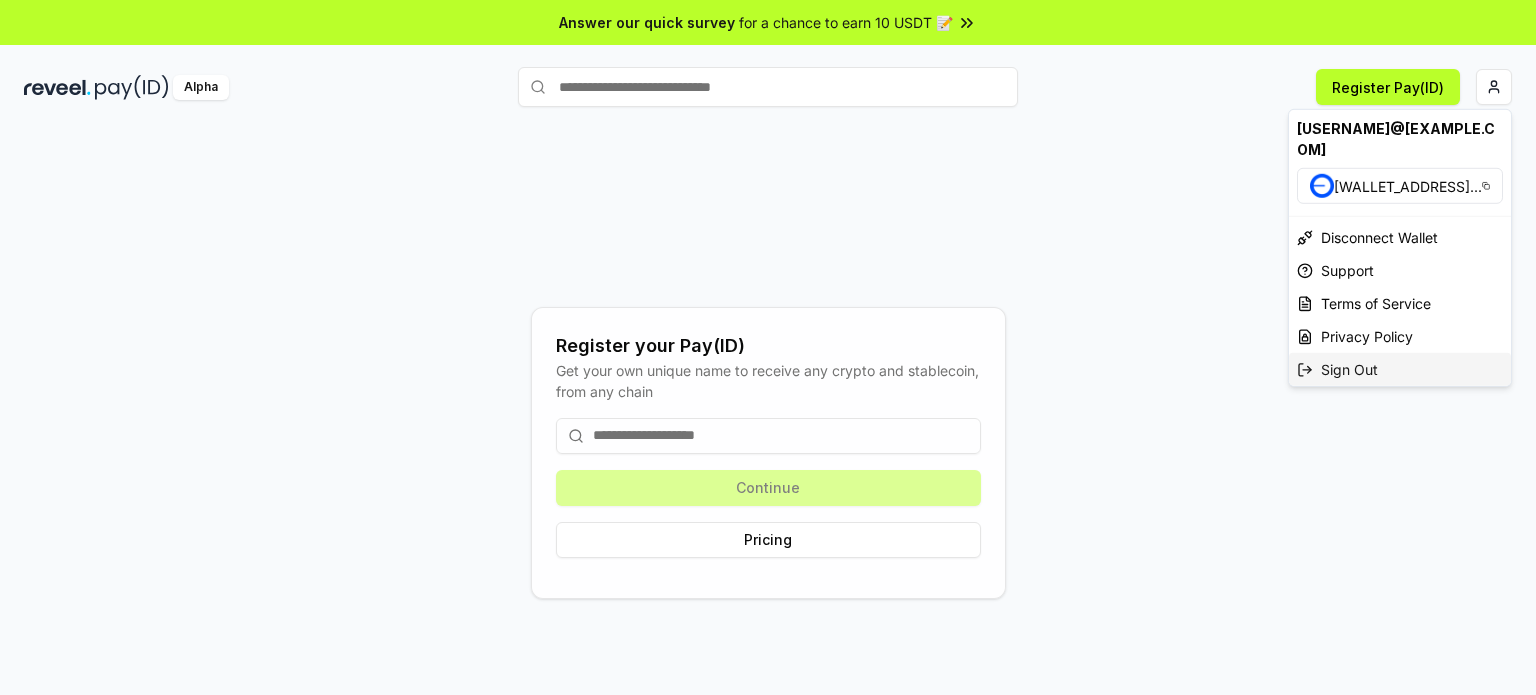 click on "Sign Out" at bounding box center (1400, 369) 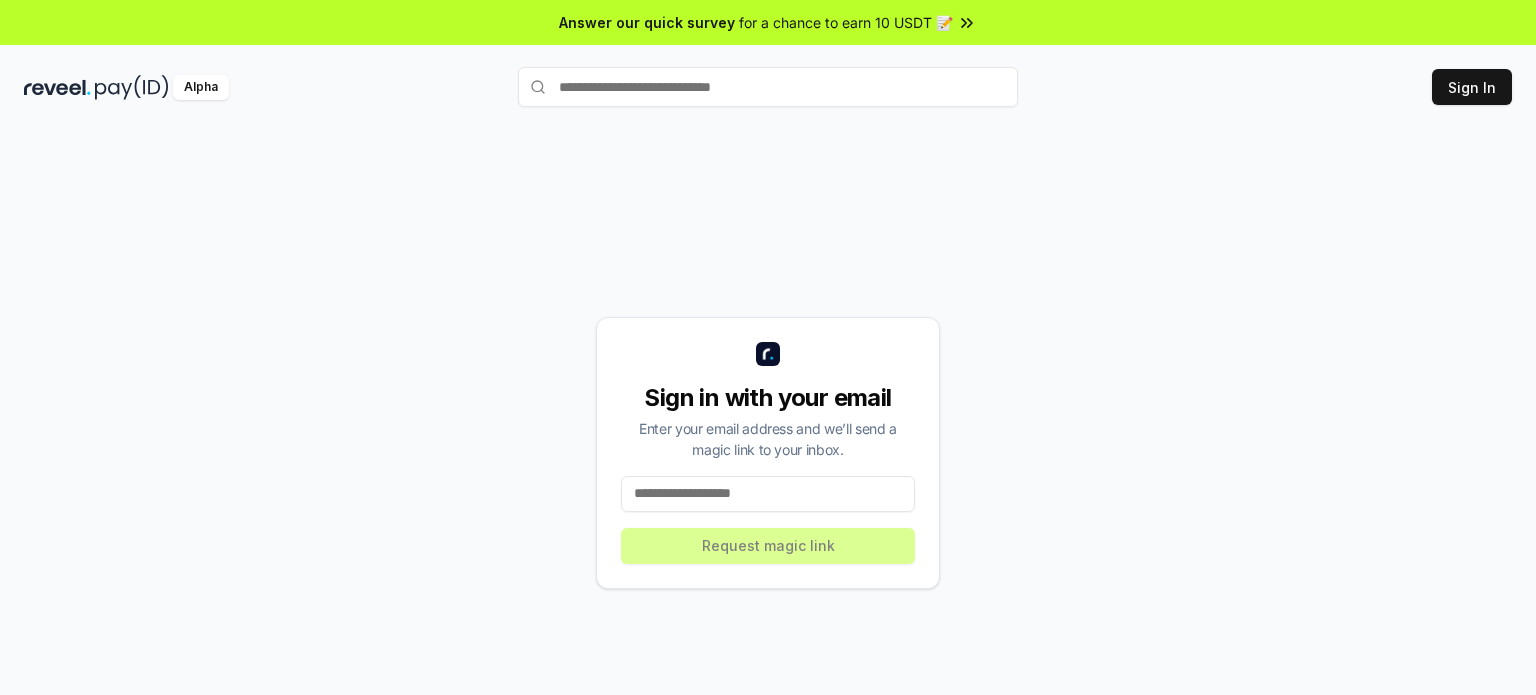 click on "Sign In" at bounding box center [1472, 87] 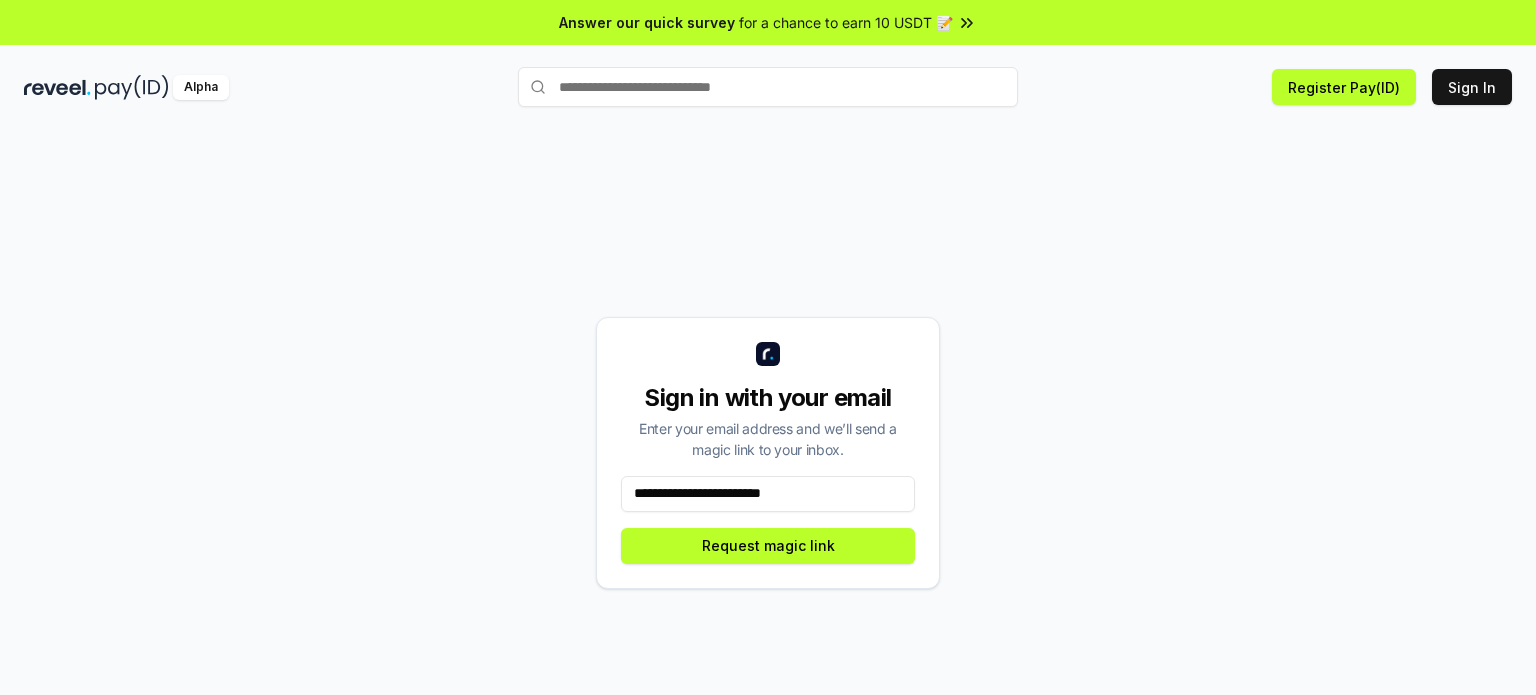 type on "**********" 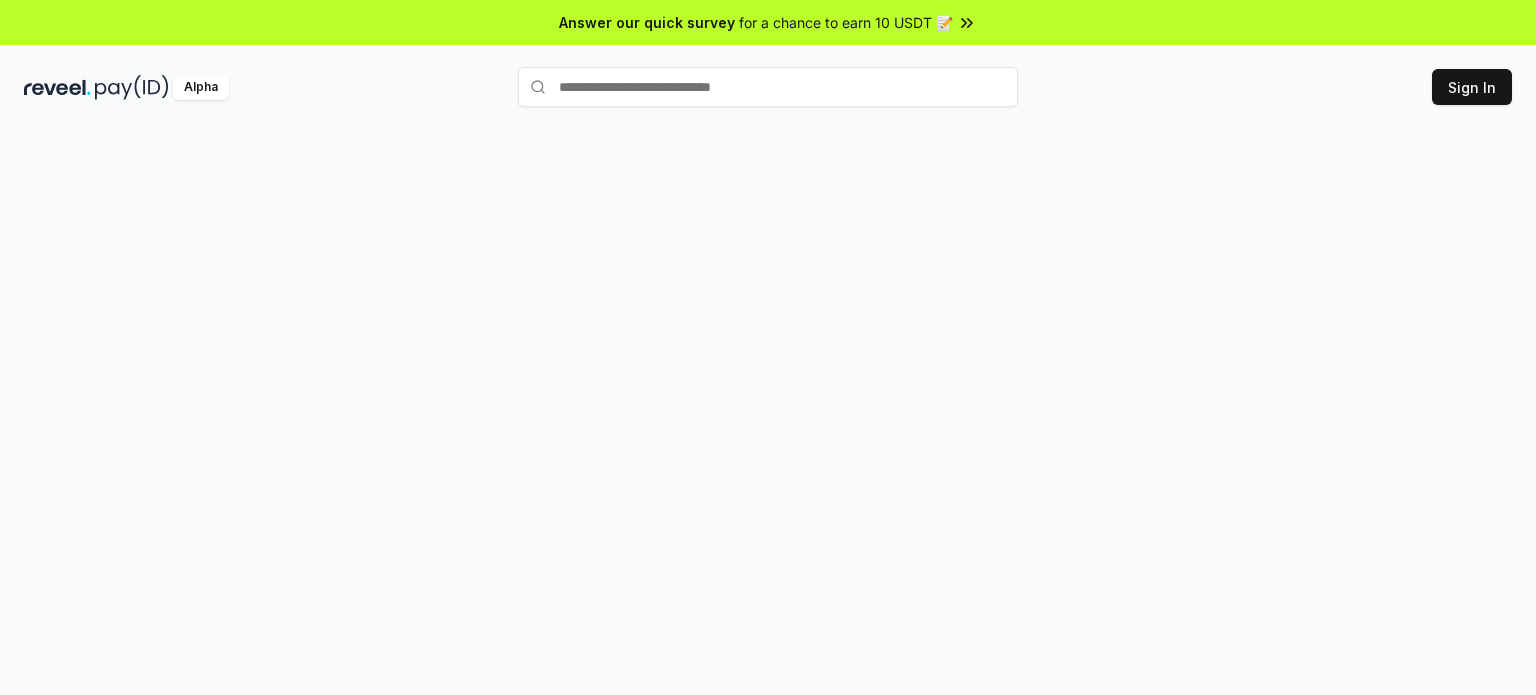 scroll, scrollTop: 0, scrollLeft: 0, axis: both 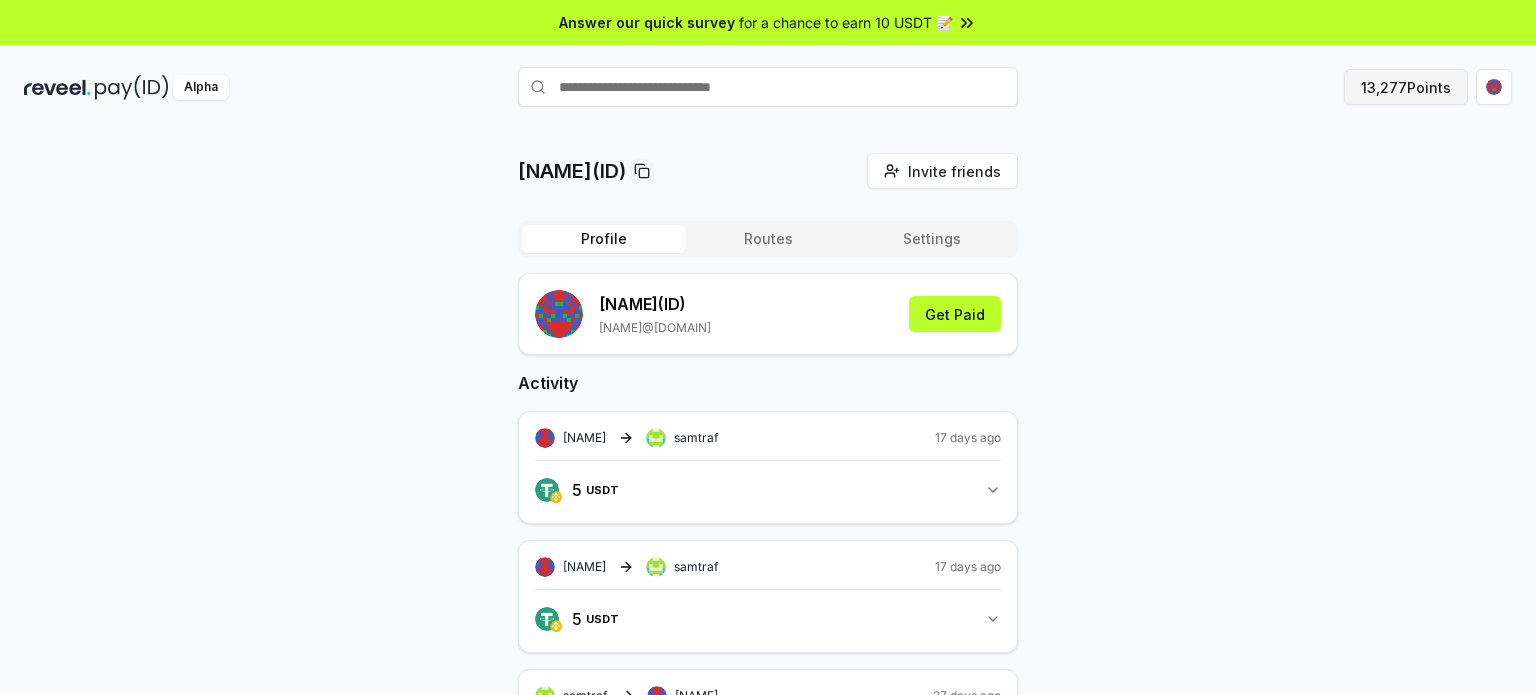 click on "13,277  Points" at bounding box center [1406, 87] 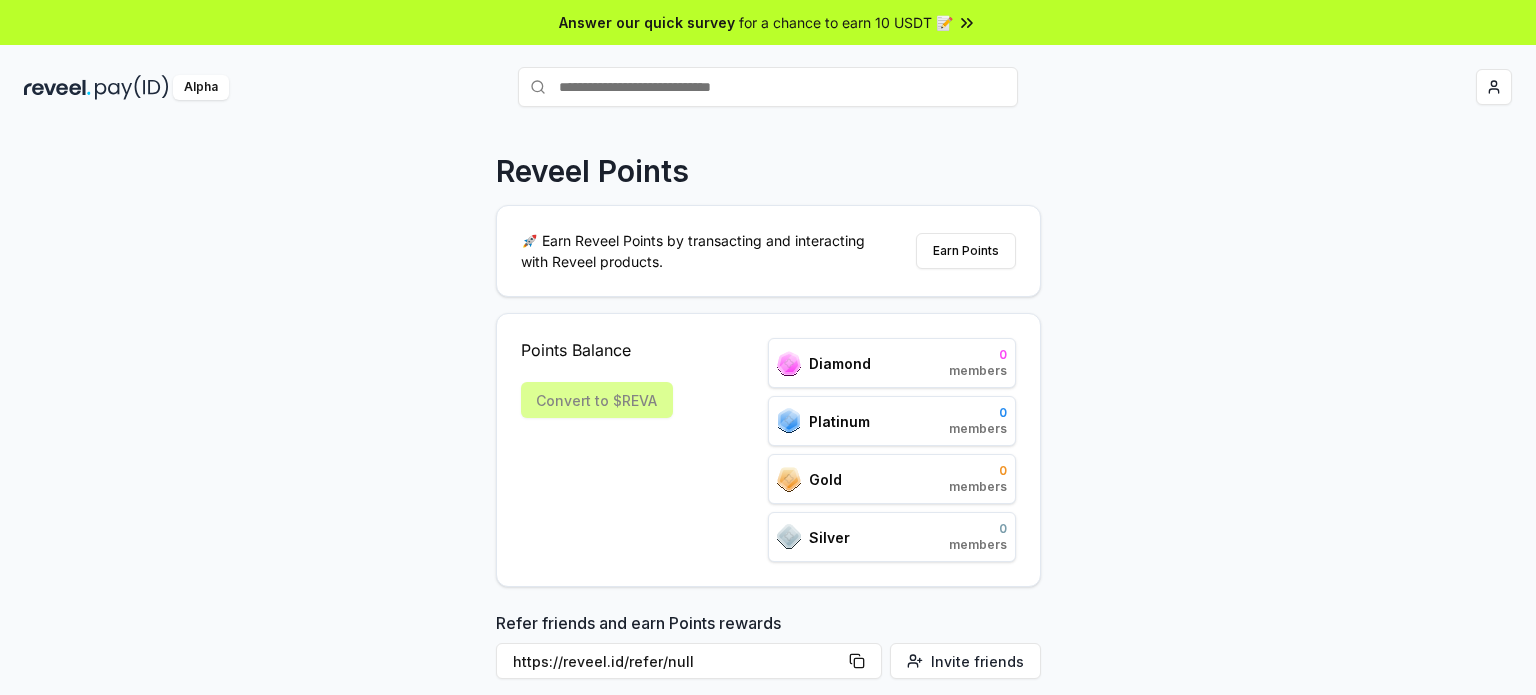 scroll, scrollTop: 0, scrollLeft: 0, axis: both 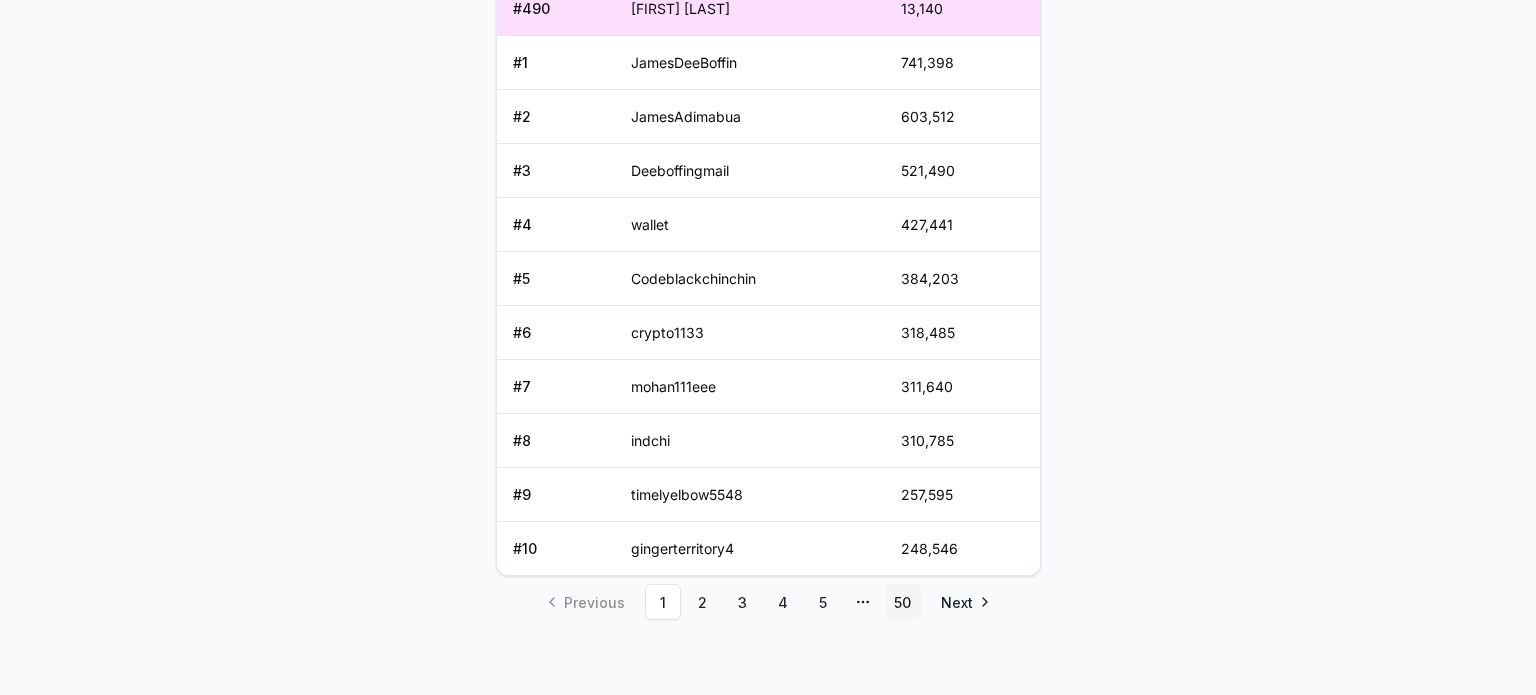 click on "50" at bounding box center (903, 602) 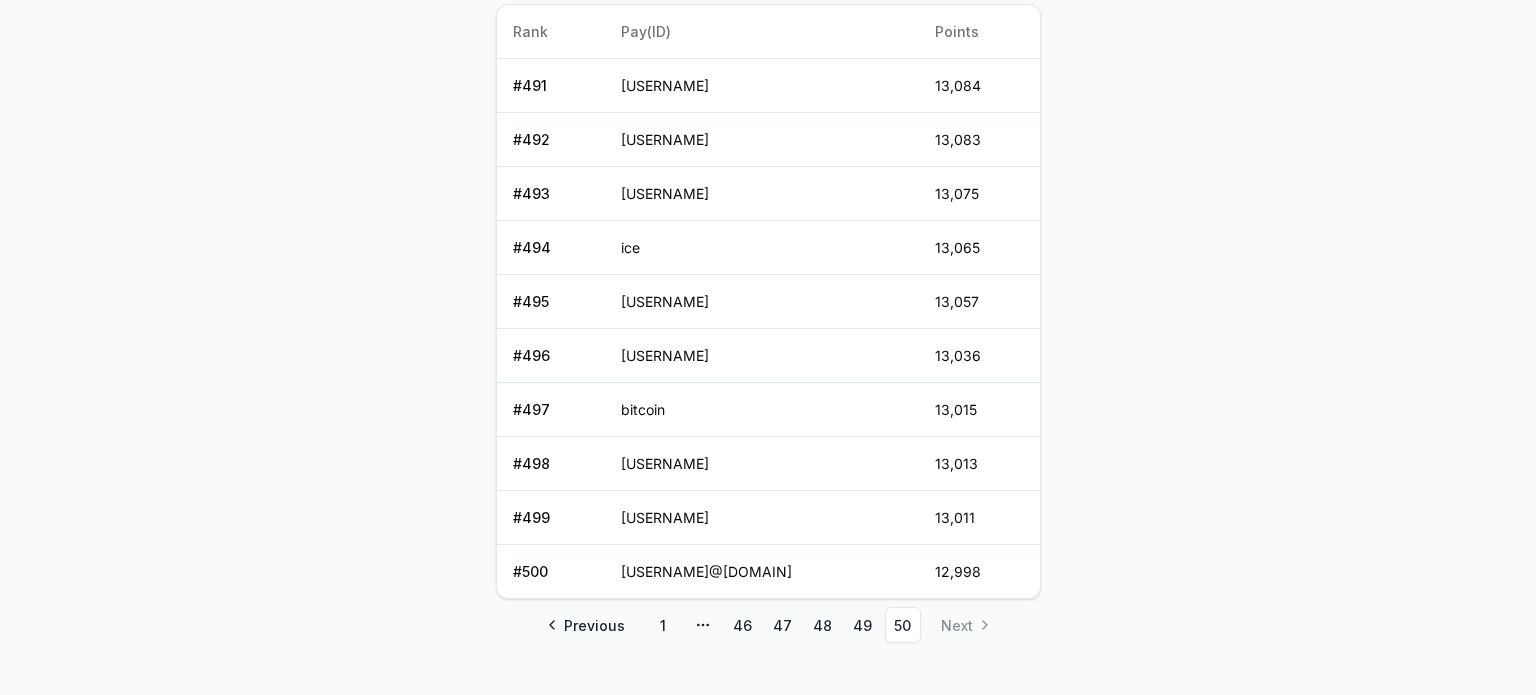 scroll, scrollTop: 972, scrollLeft: 0, axis: vertical 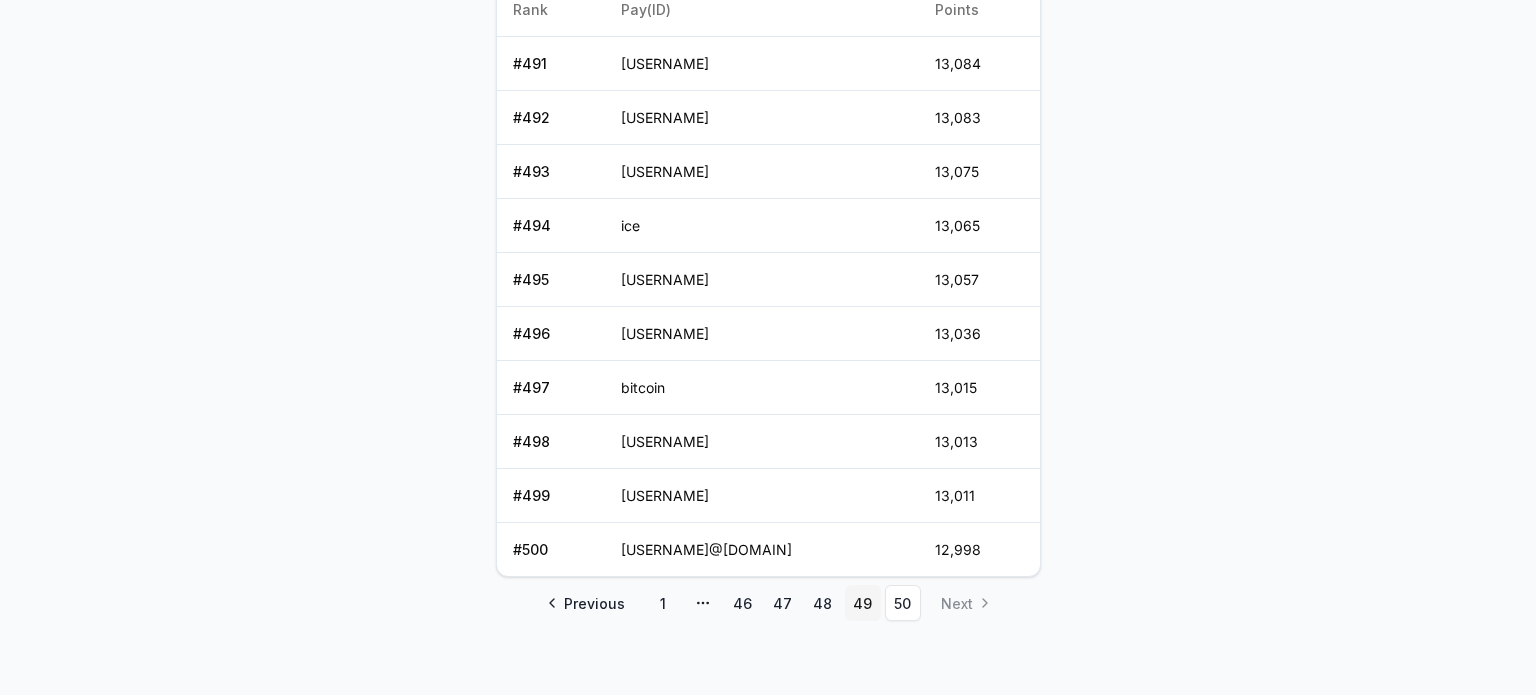 click on "49" at bounding box center [863, 603] 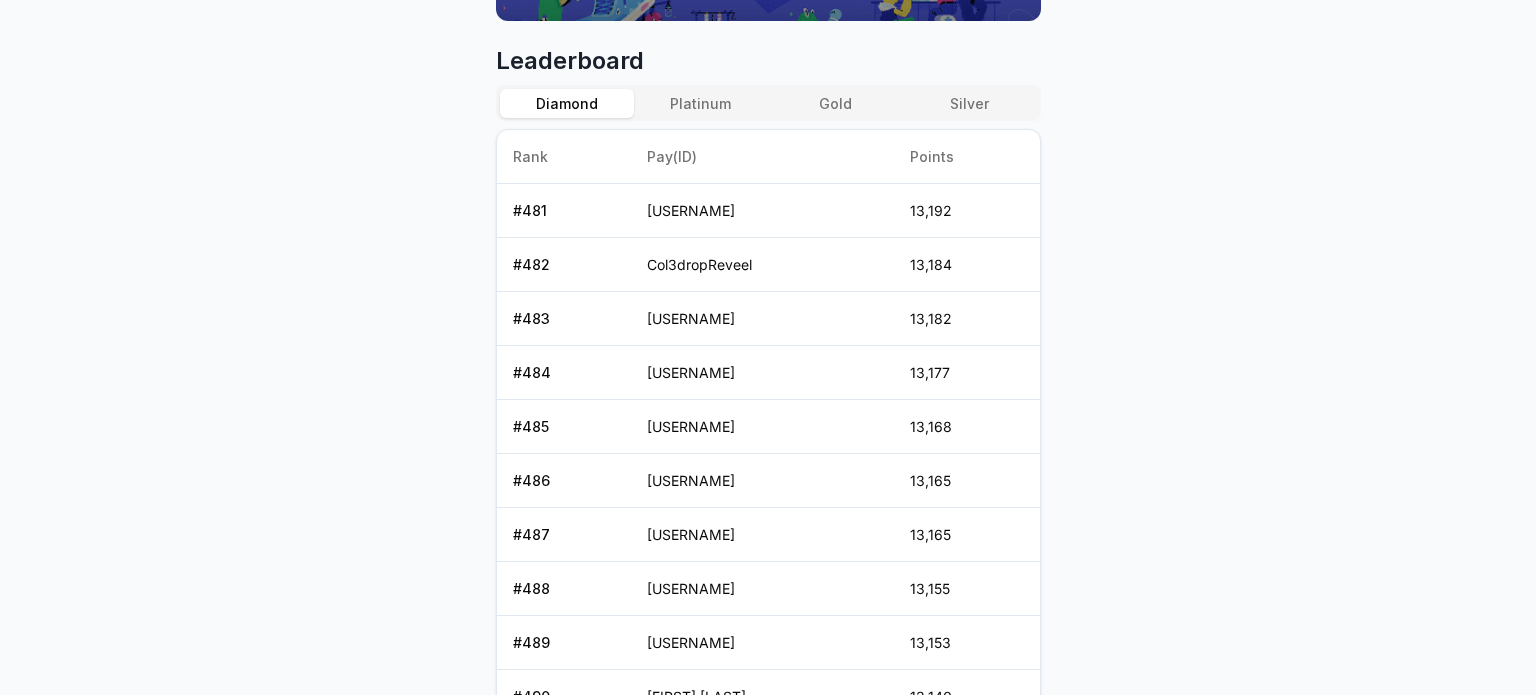 scroll, scrollTop: 972, scrollLeft: 0, axis: vertical 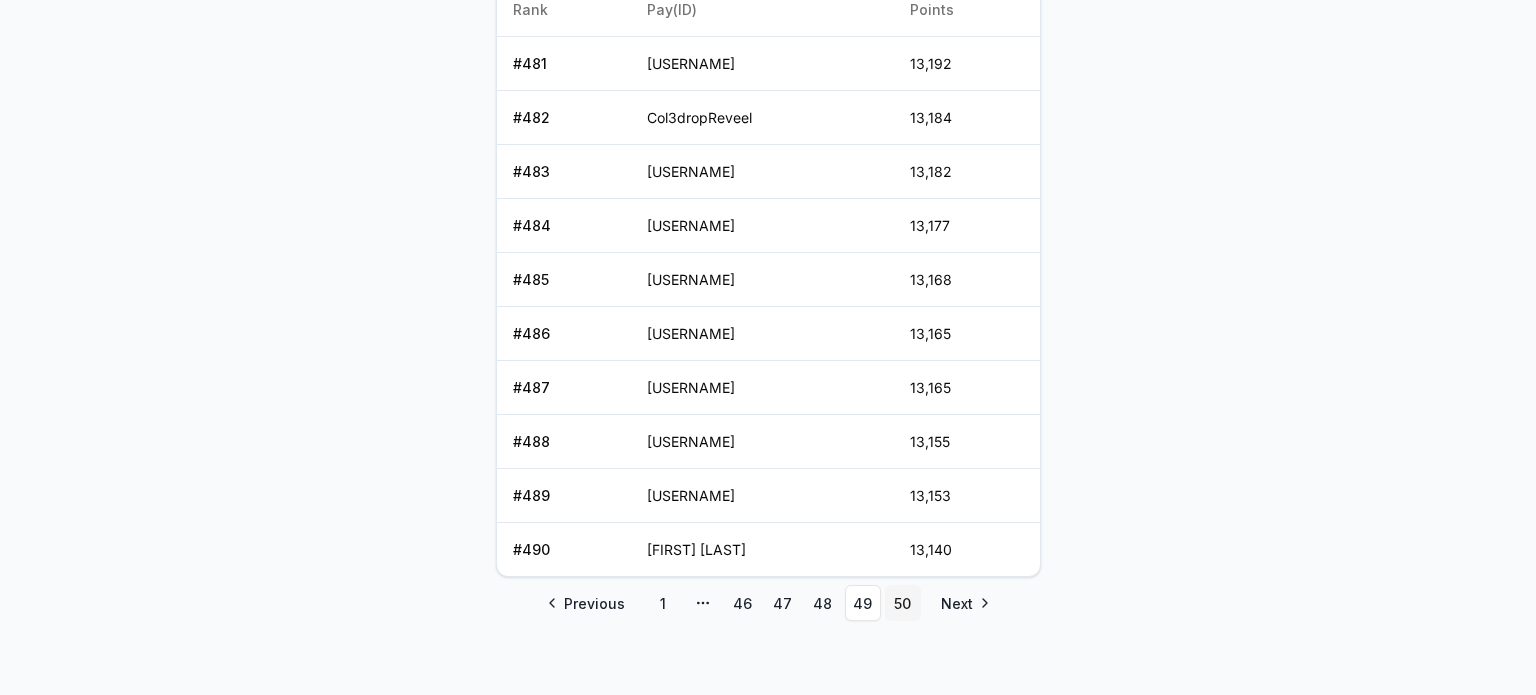 click on "50" at bounding box center (903, 603) 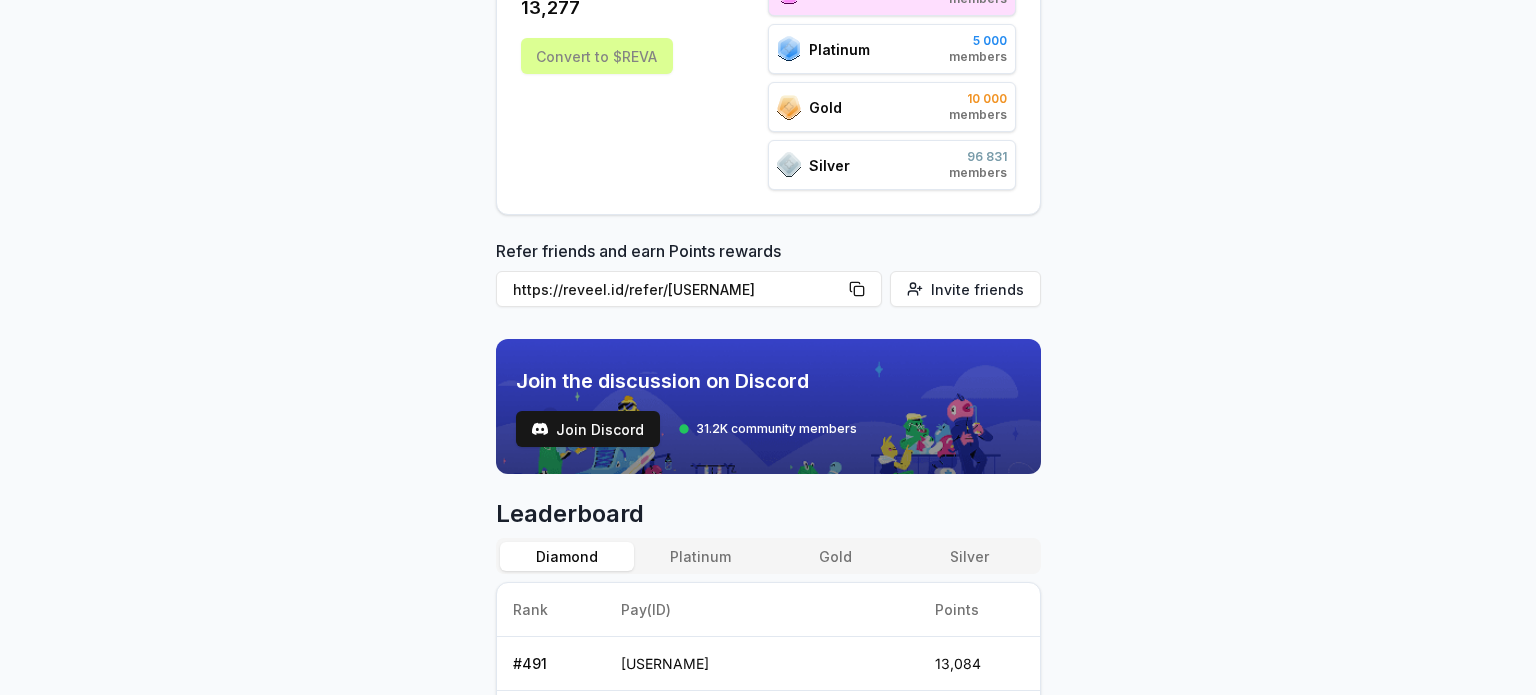 scroll, scrollTop: 0, scrollLeft: 0, axis: both 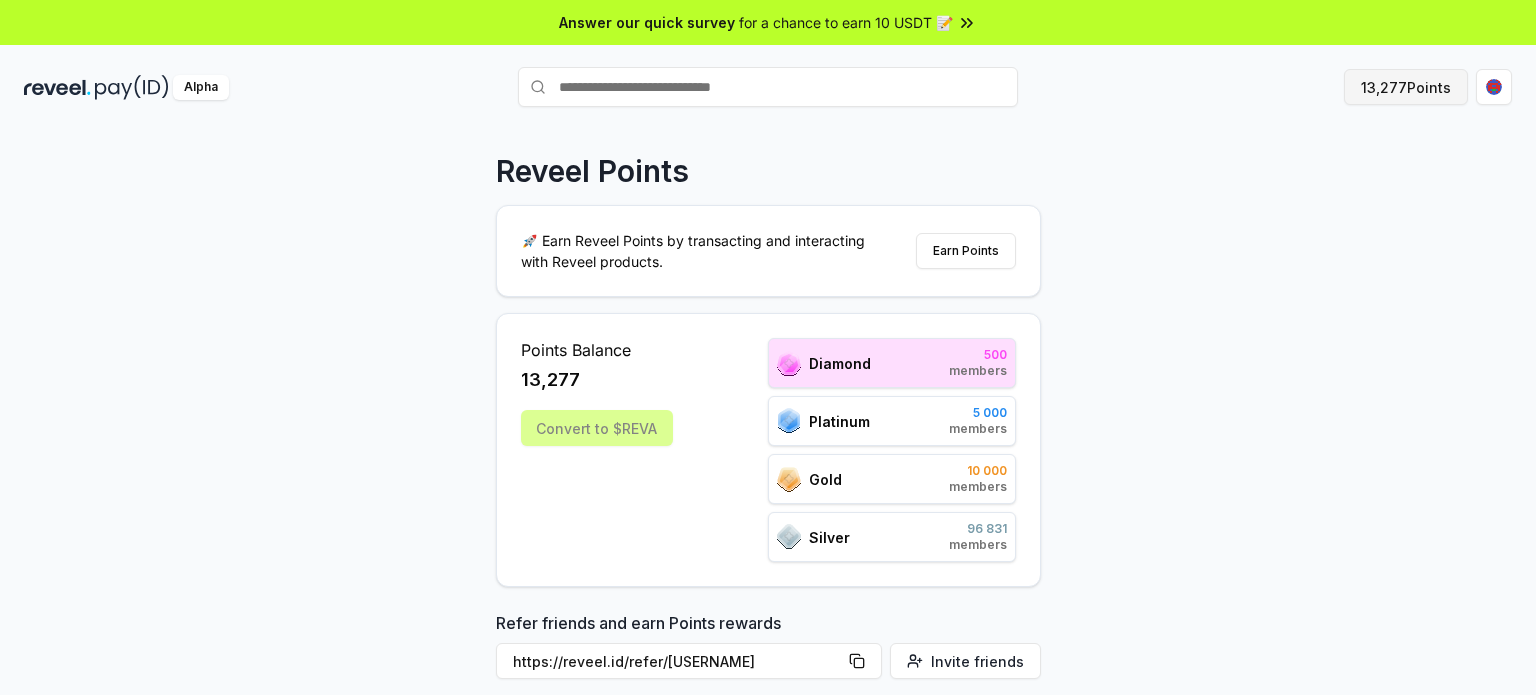 click on "13,277  Points" at bounding box center [1406, 87] 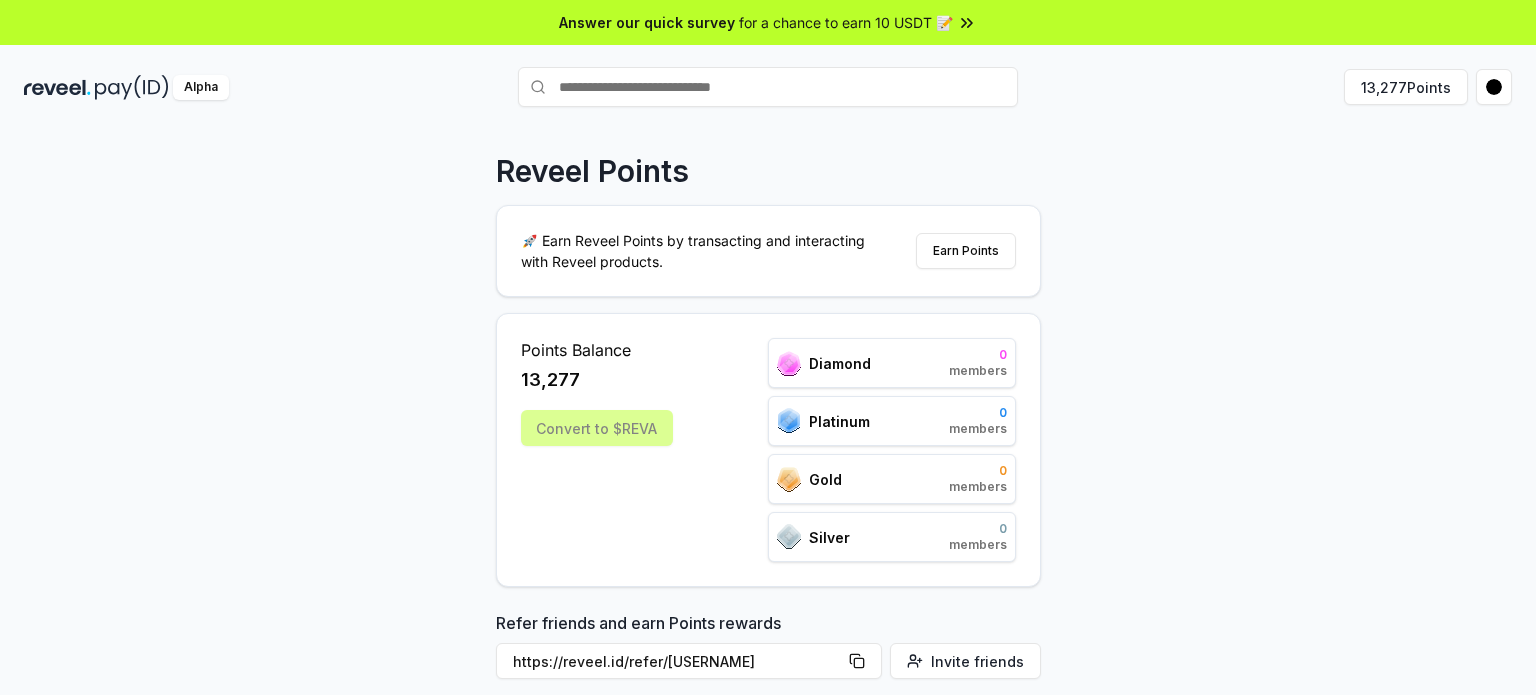 scroll, scrollTop: 0, scrollLeft: 0, axis: both 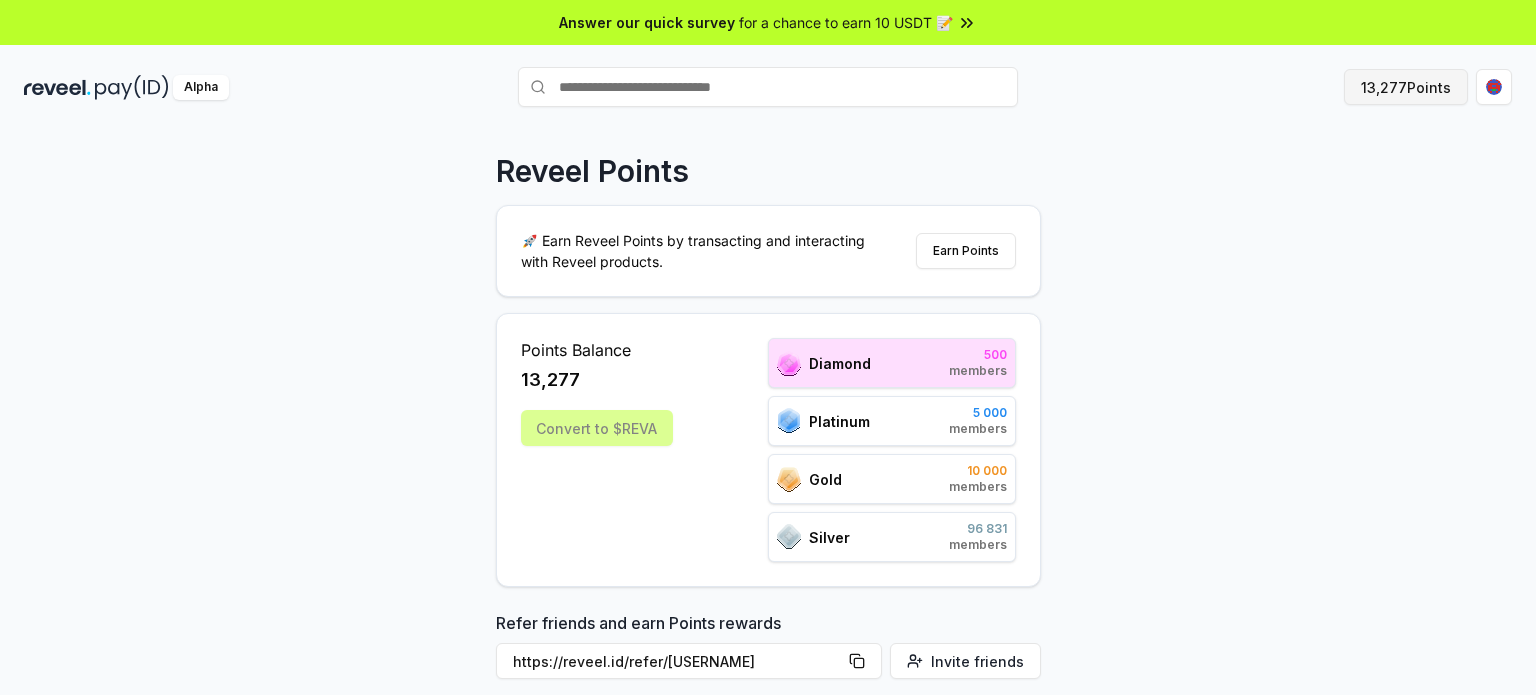 click on "13,277  Points" at bounding box center (1406, 87) 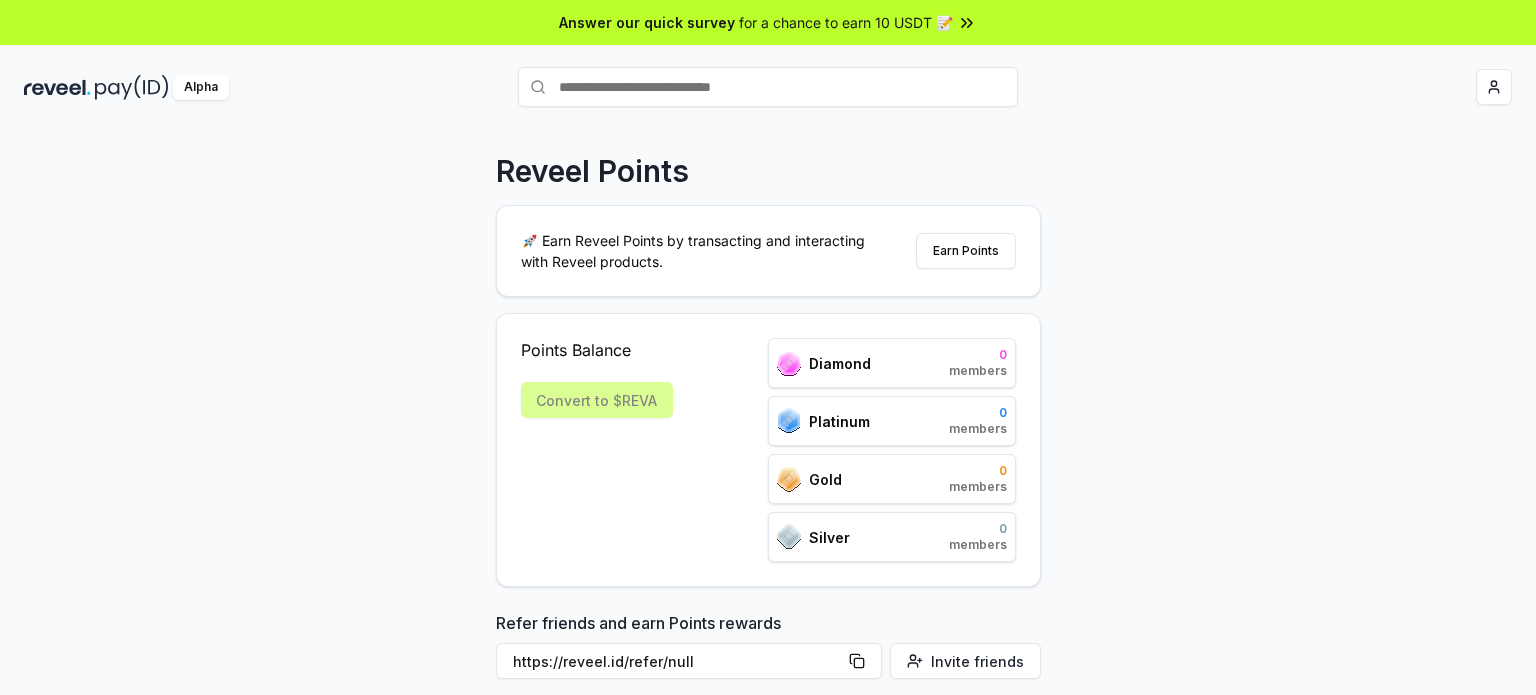 scroll, scrollTop: 0, scrollLeft: 0, axis: both 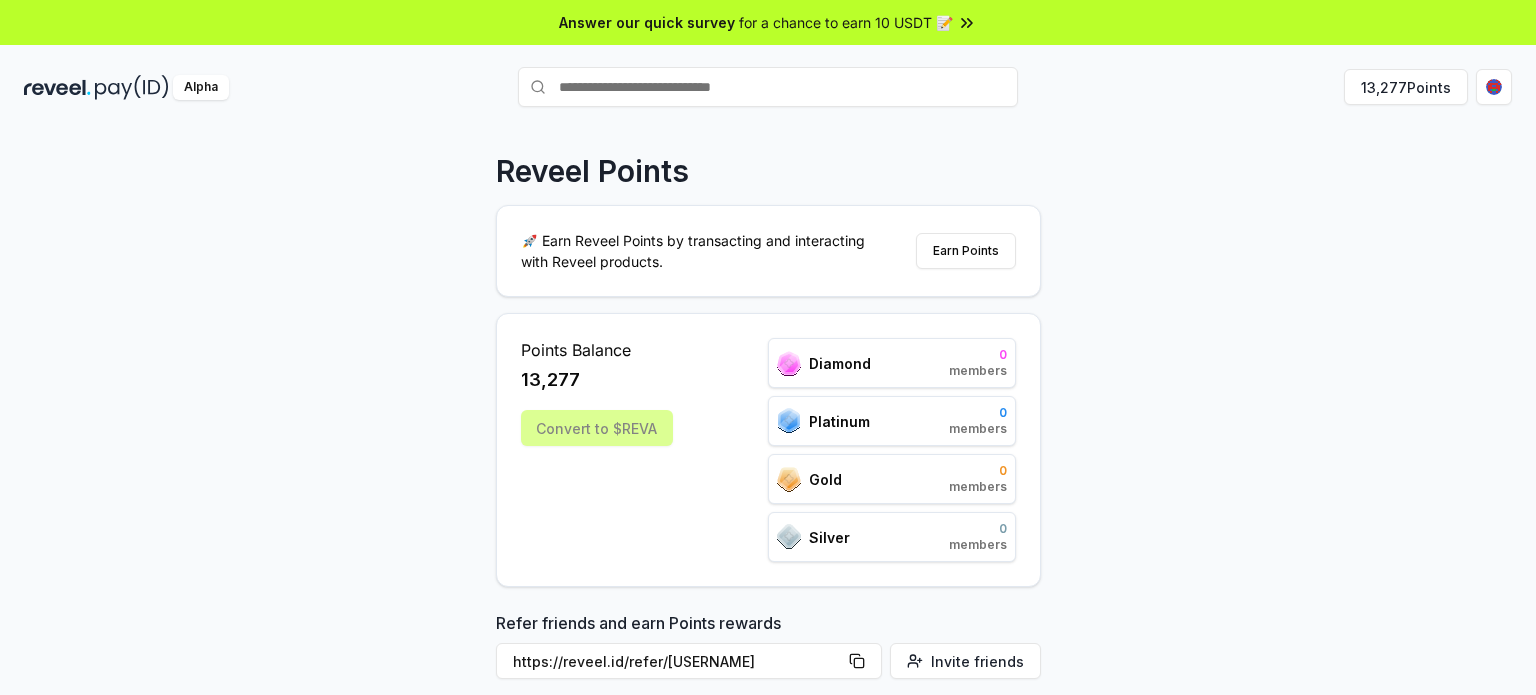click at bounding box center [57, 87] 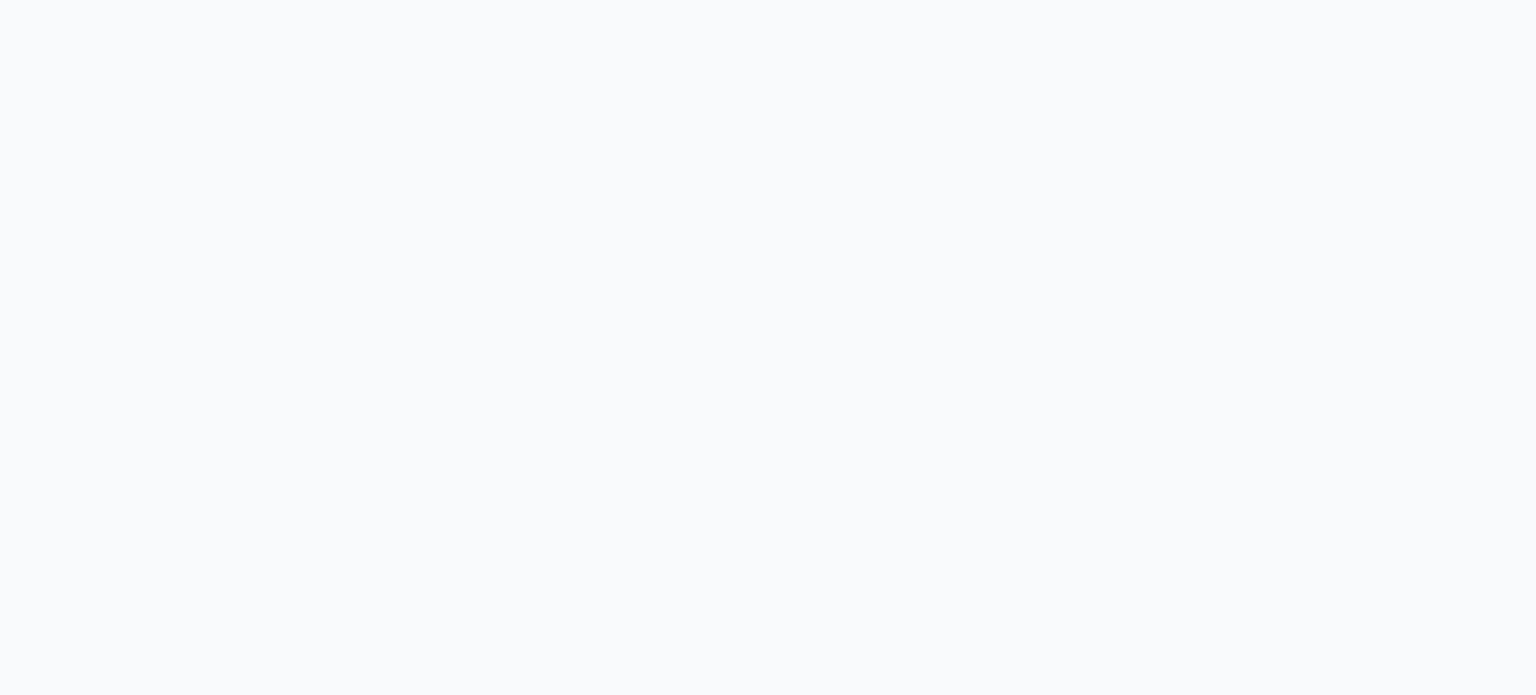 scroll, scrollTop: 0, scrollLeft: 0, axis: both 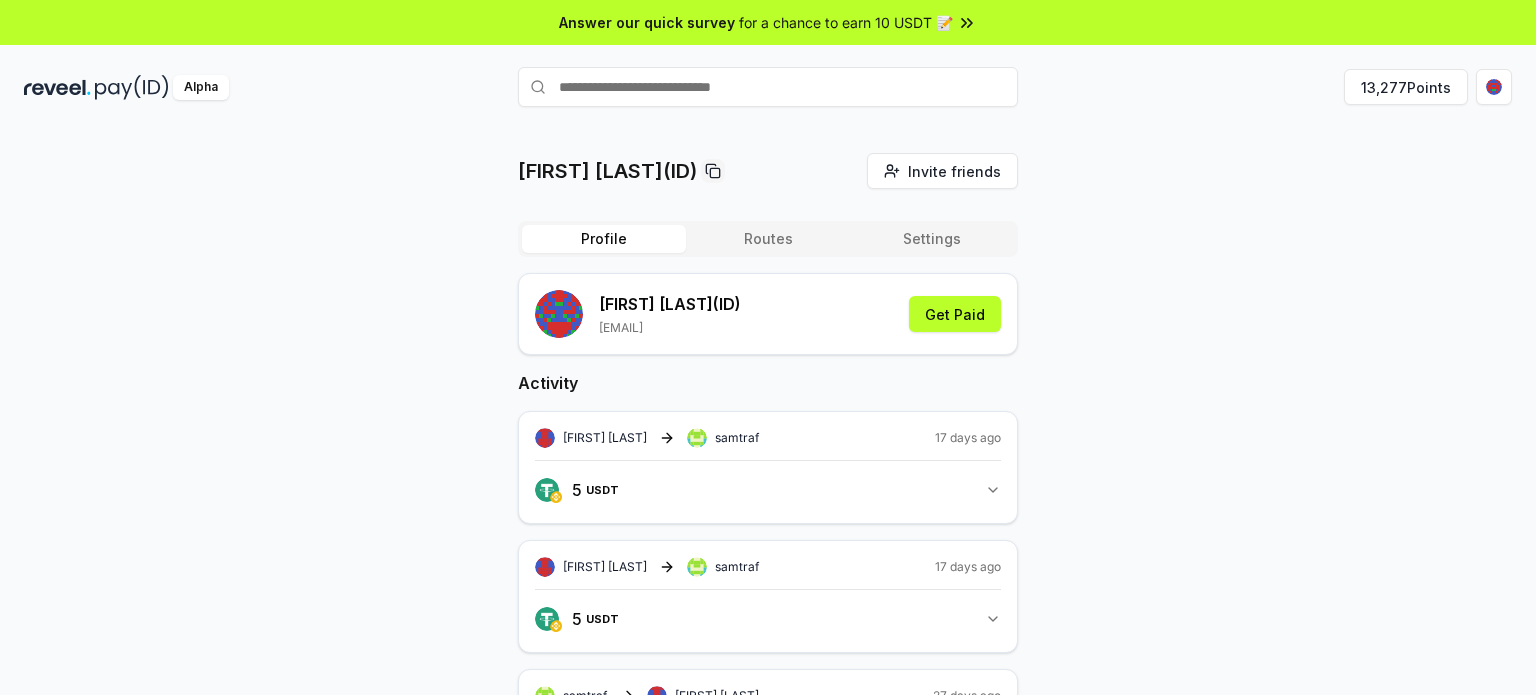 click on "Routes" at bounding box center [768, 239] 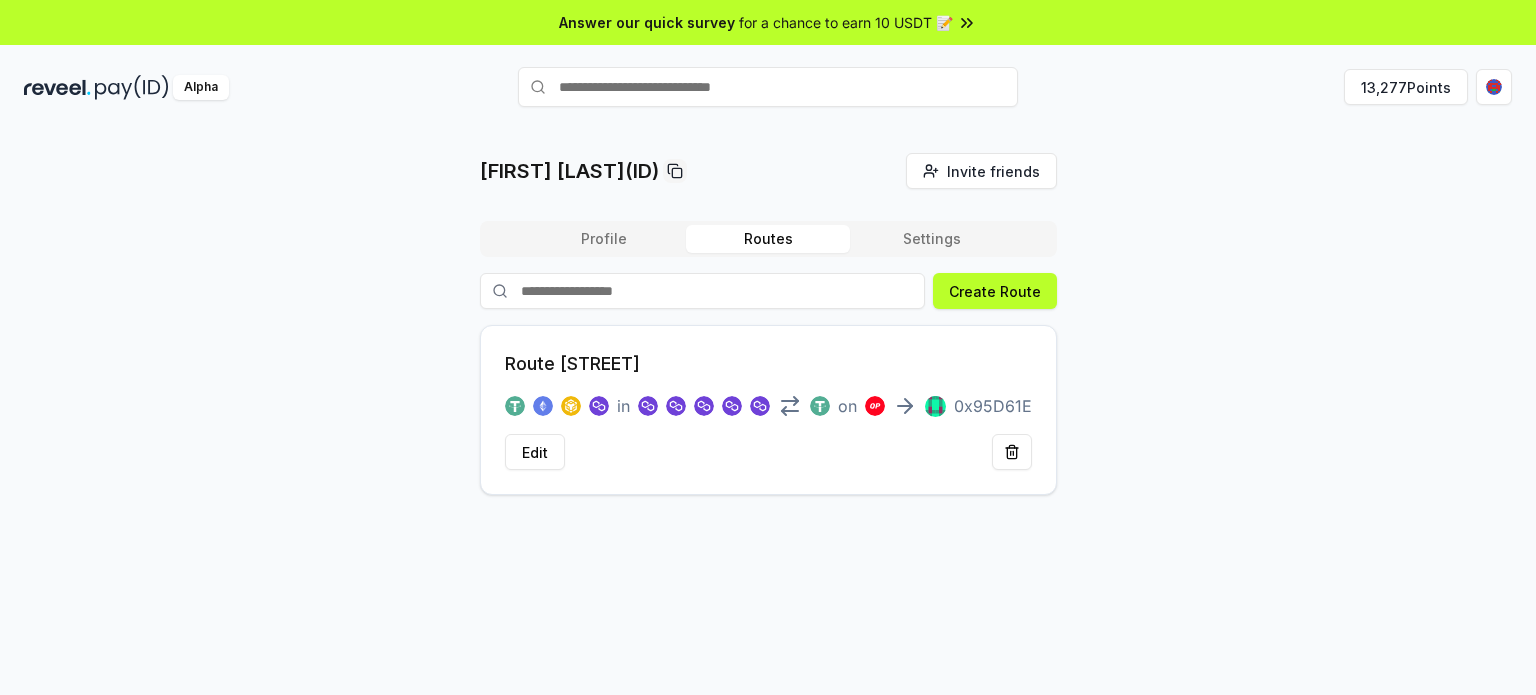 click on "Settings" at bounding box center (932, 239) 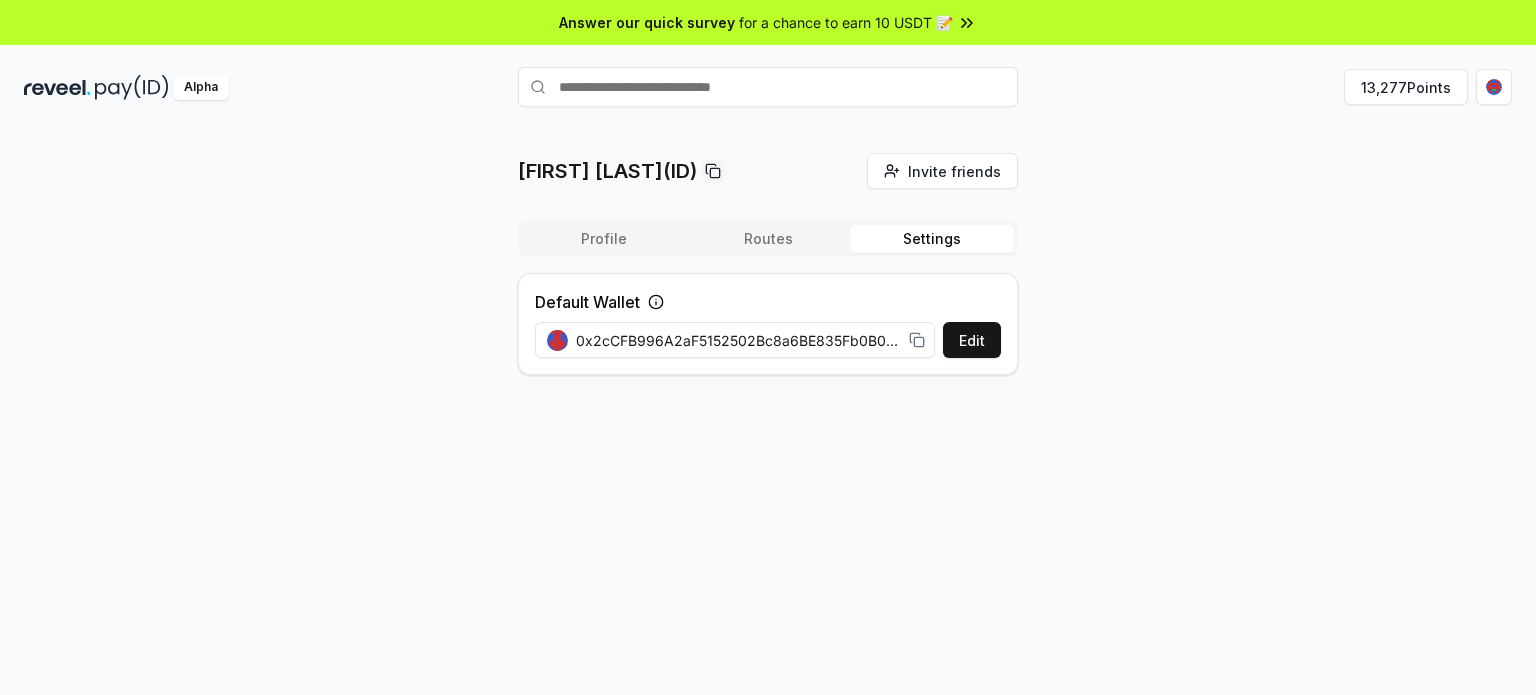 click on "Routes" at bounding box center (768, 239) 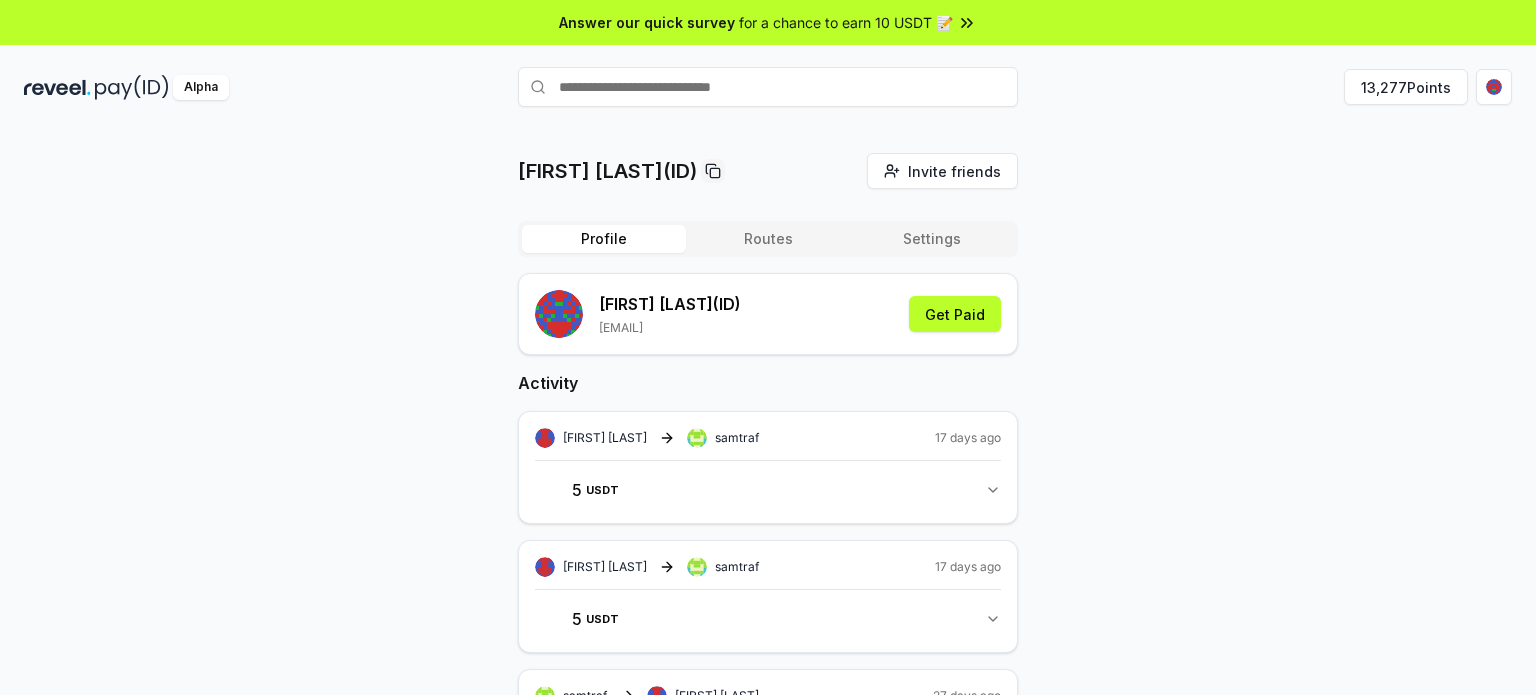 click on "Profile" at bounding box center (604, 239) 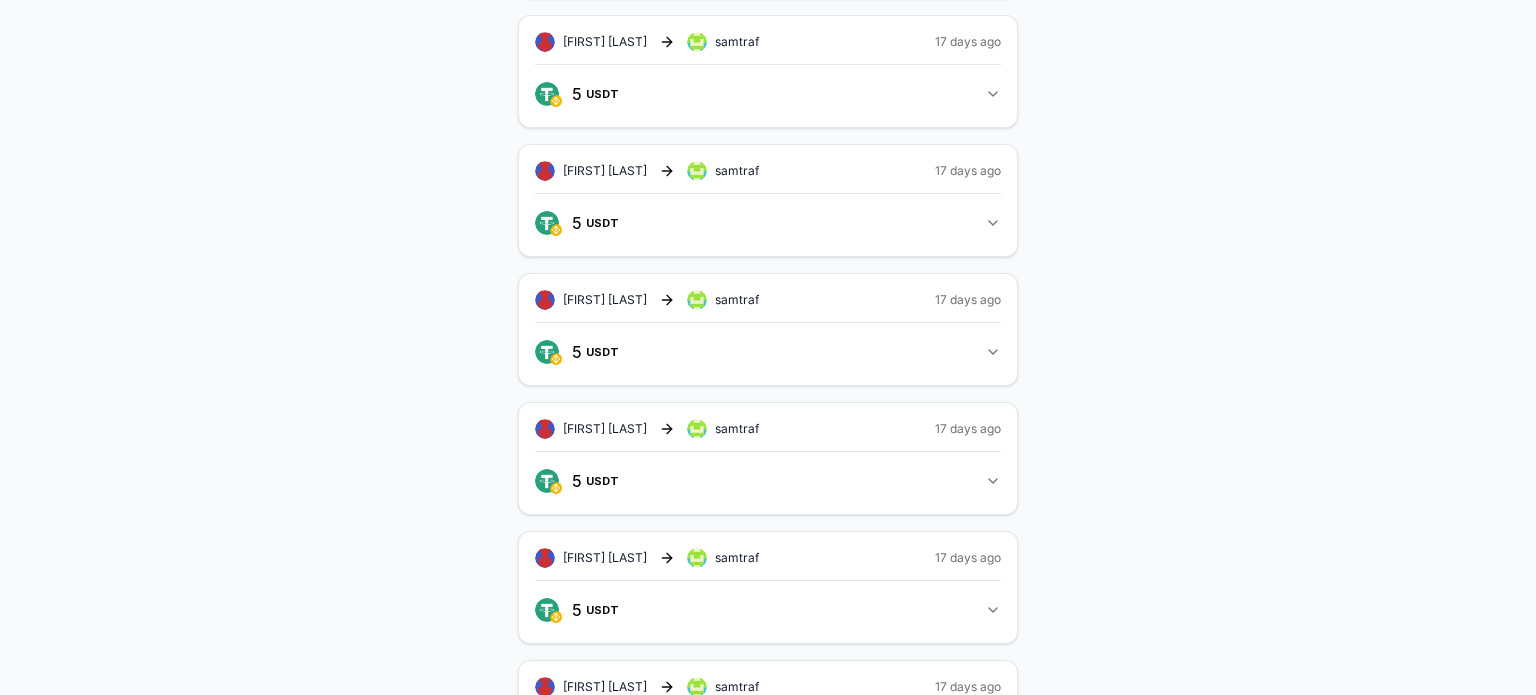 scroll, scrollTop: 1013, scrollLeft: 0, axis: vertical 